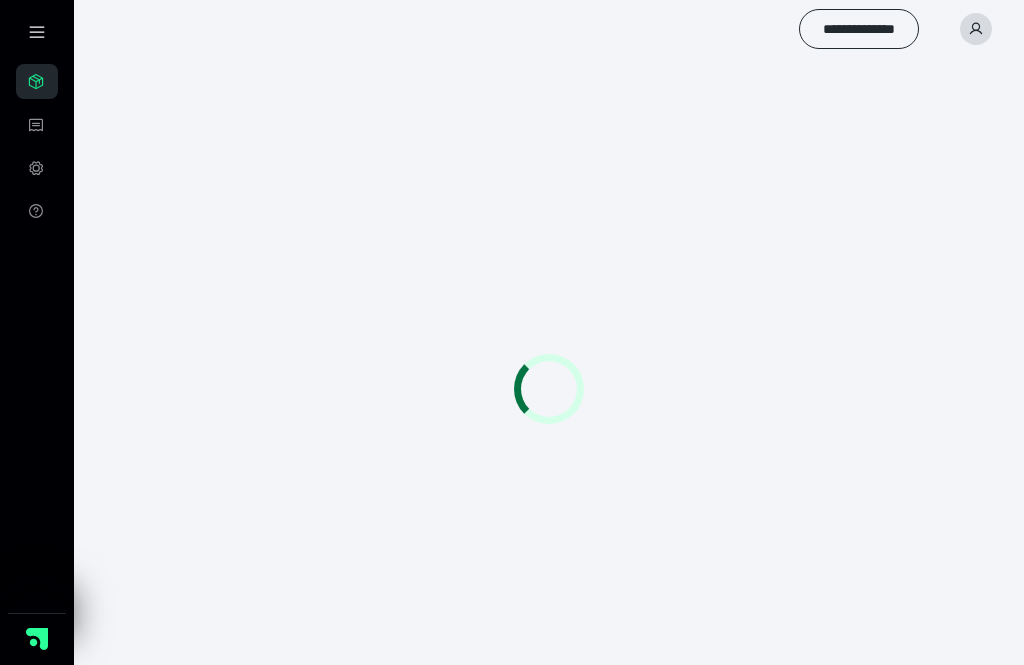 scroll, scrollTop: 0, scrollLeft: 0, axis: both 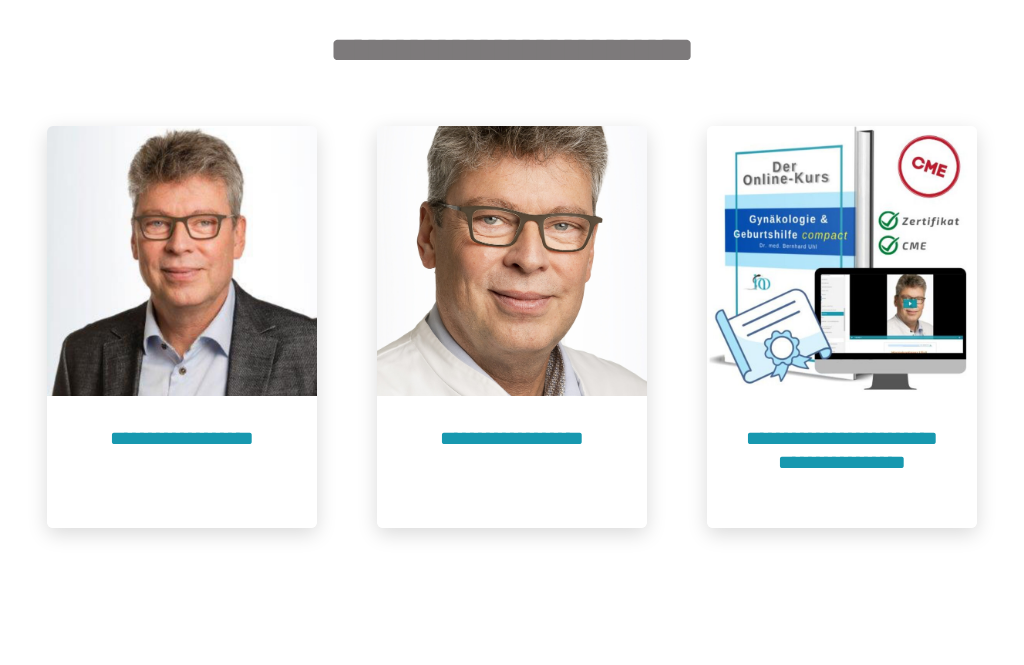 click on "**********" at bounding box center (842, 462) 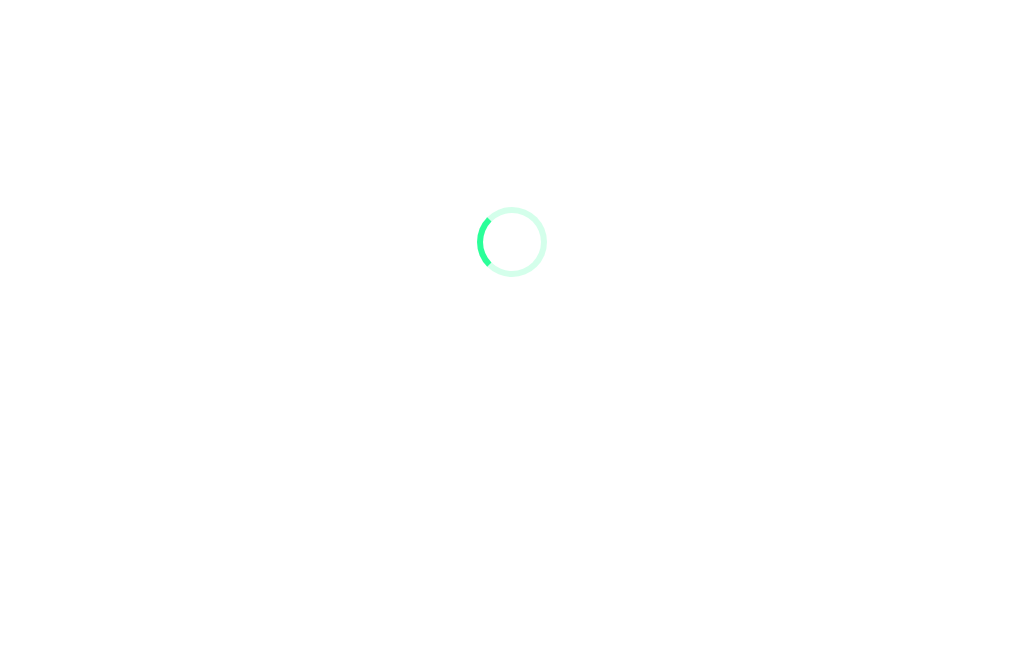 scroll, scrollTop: 91, scrollLeft: 0, axis: vertical 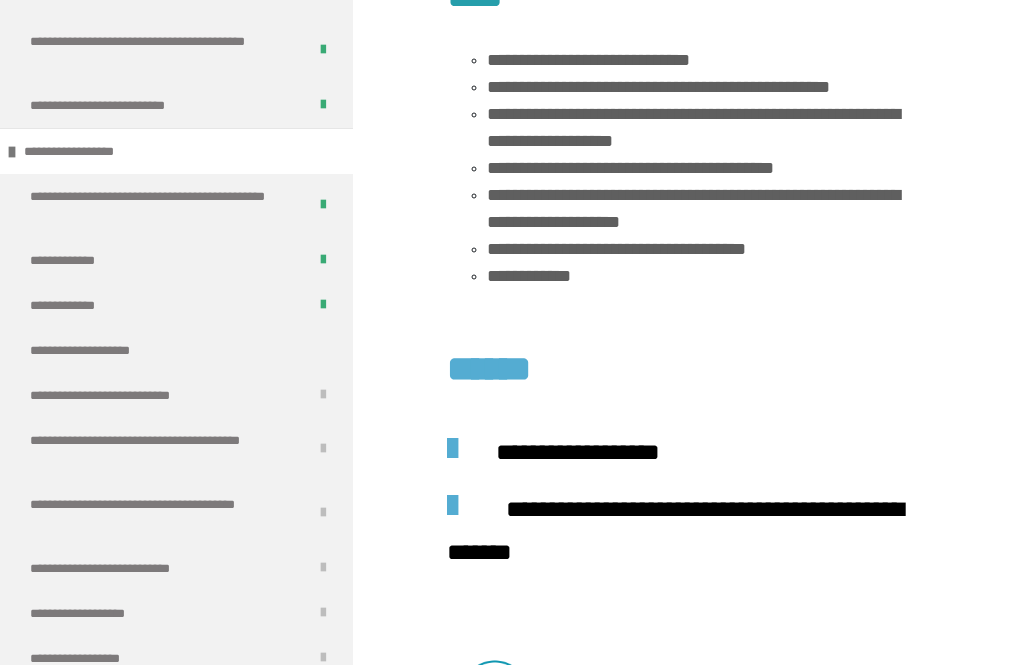 click on "**********" at bounding box center [176, 350] 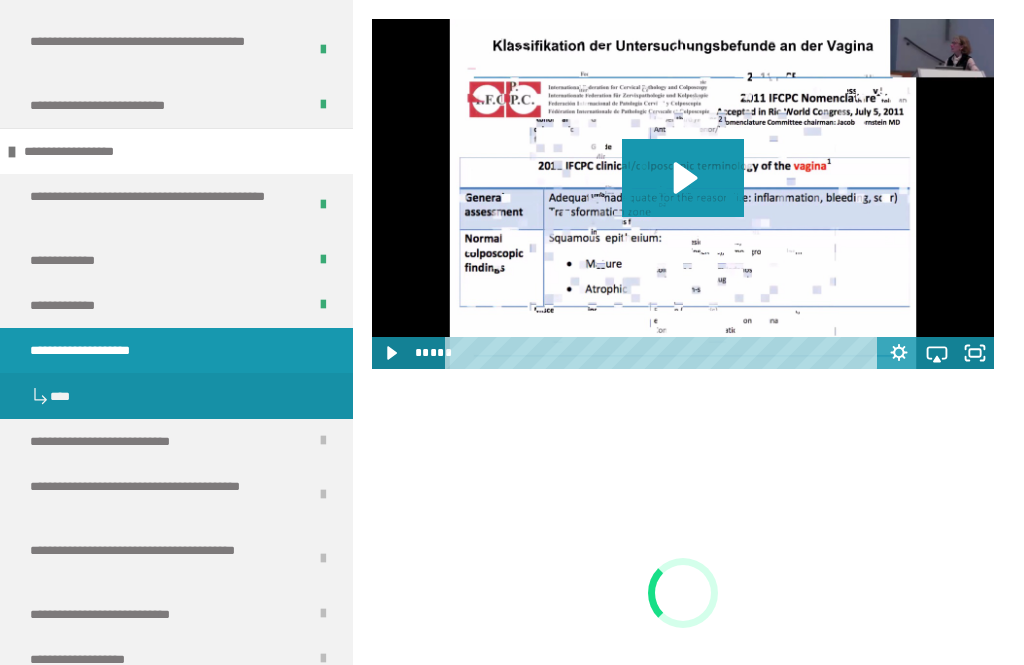 scroll, scrollTop: 2101, scrollLeft: 0, axis: vertical 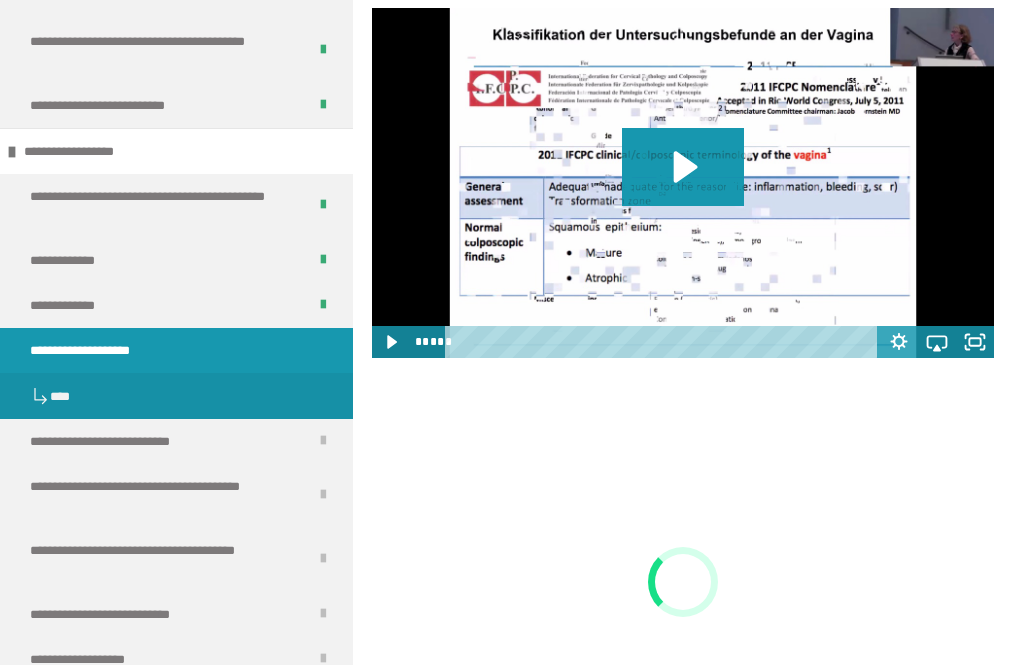 click 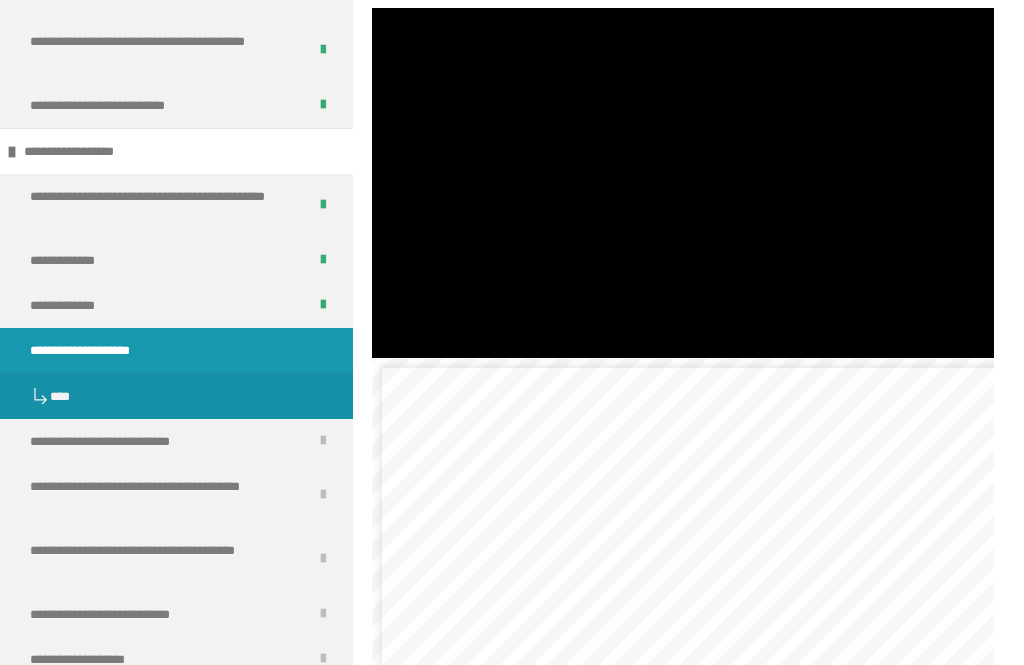 click at bounding box center (683, 183) 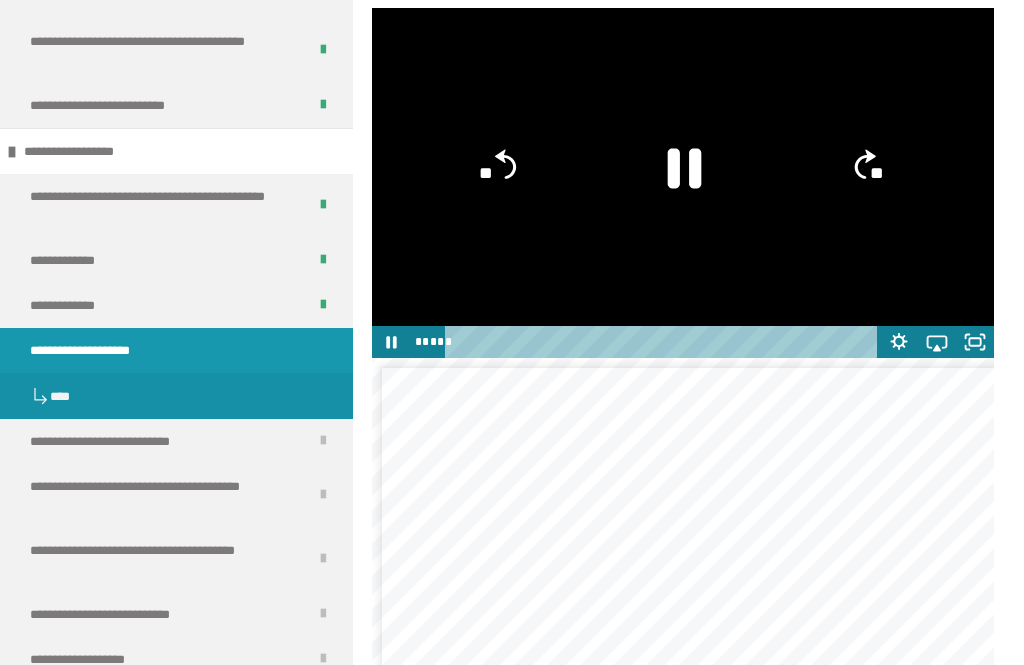 click 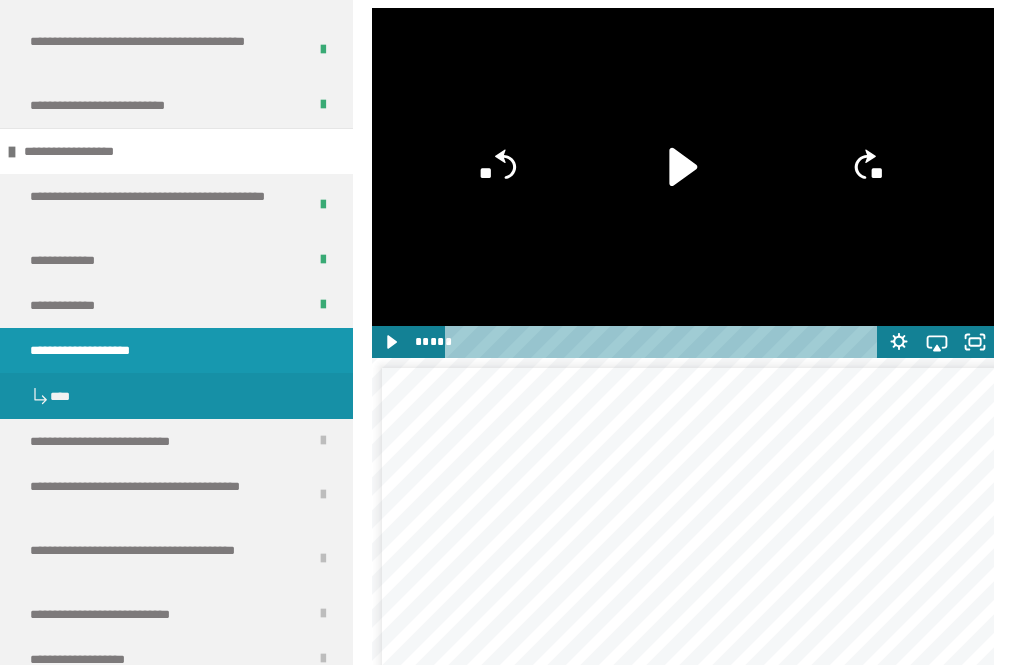 click 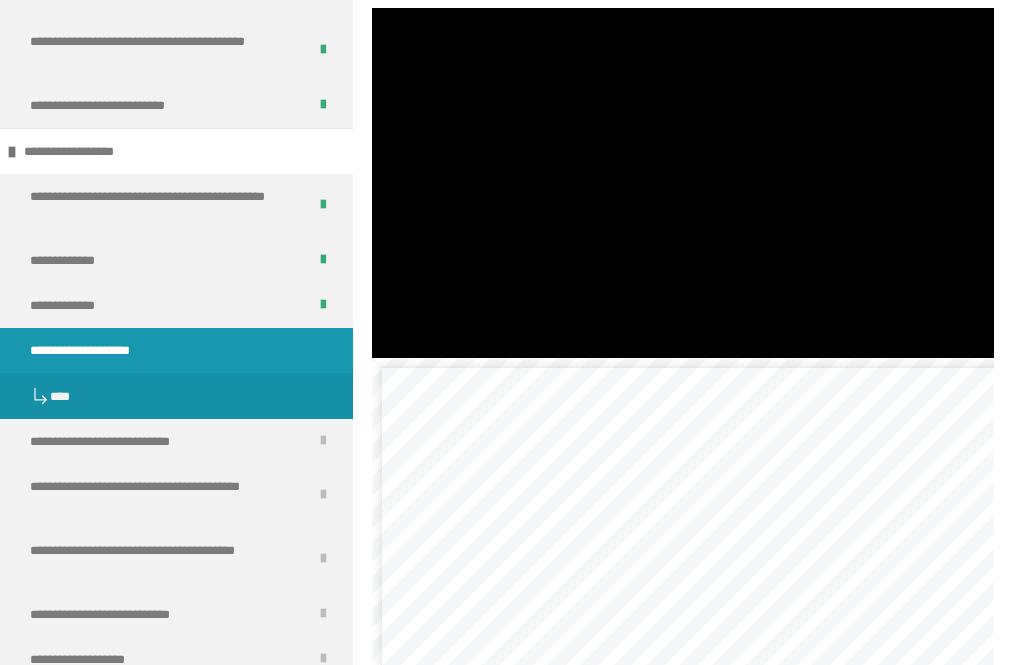 click at bounding box center (683, 183) 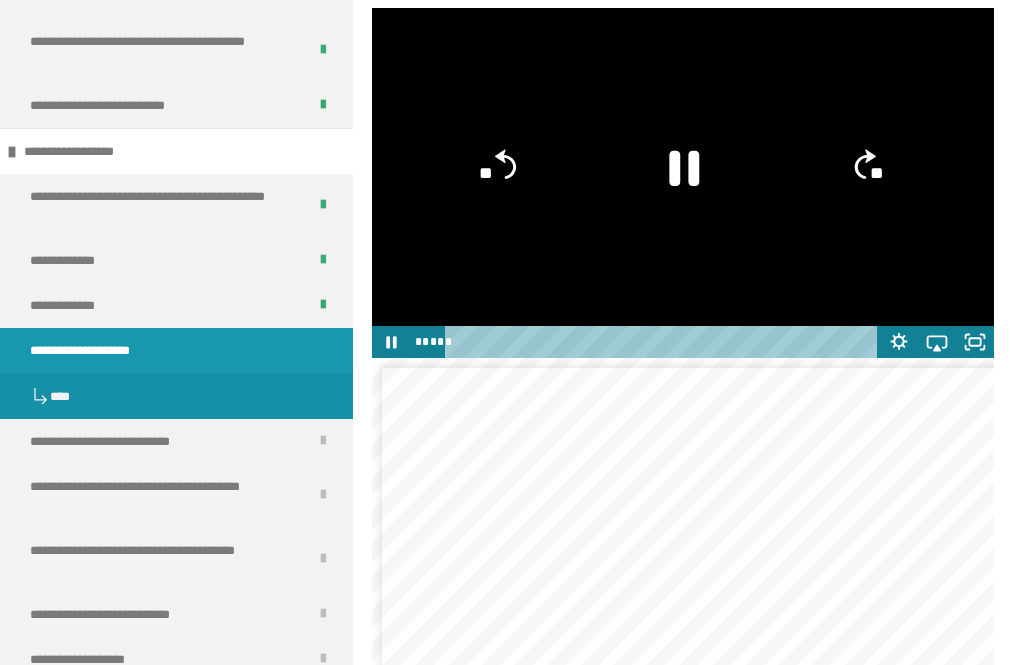 click 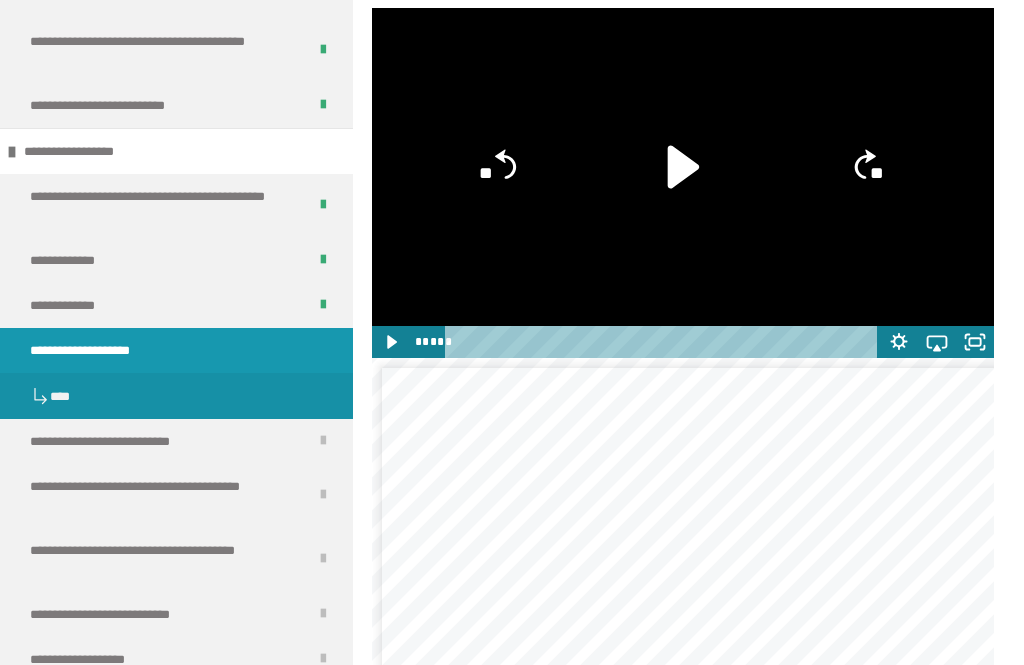 click 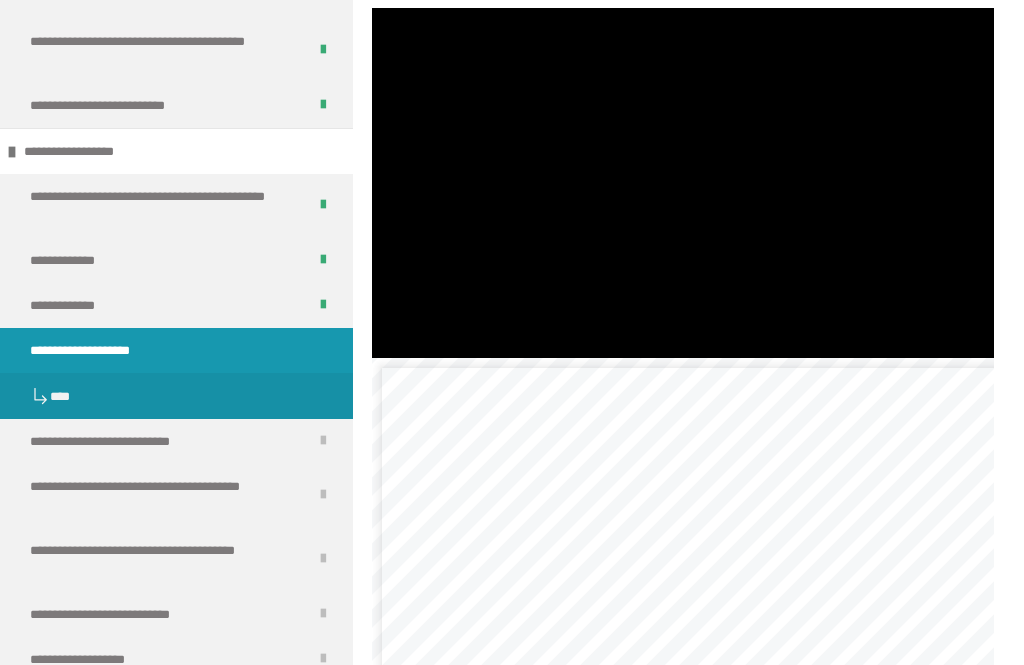 click at bounding box center (683, 183) 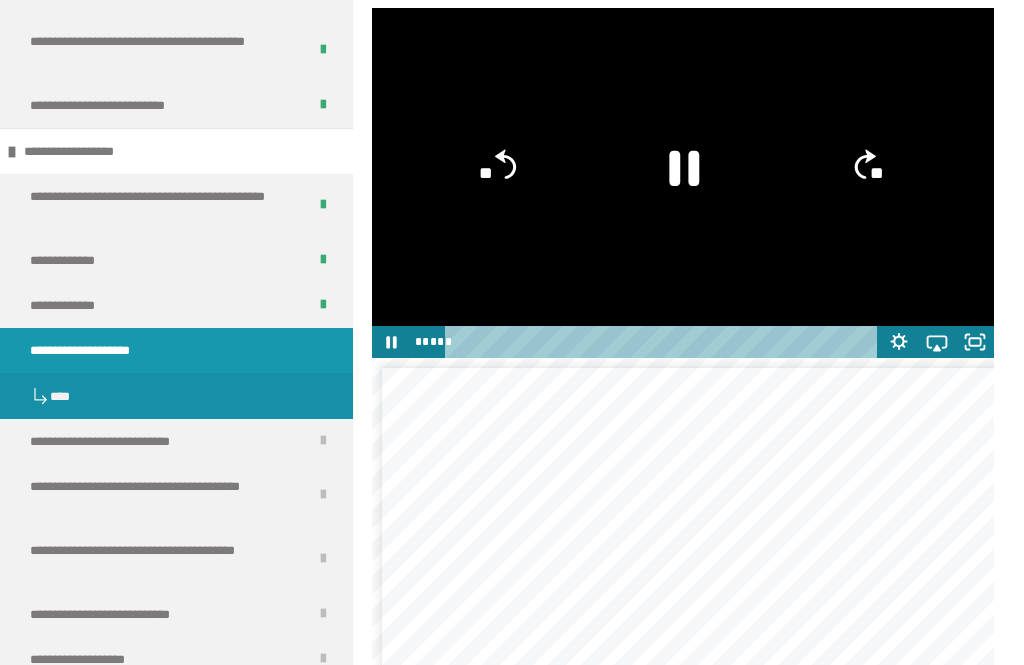 click 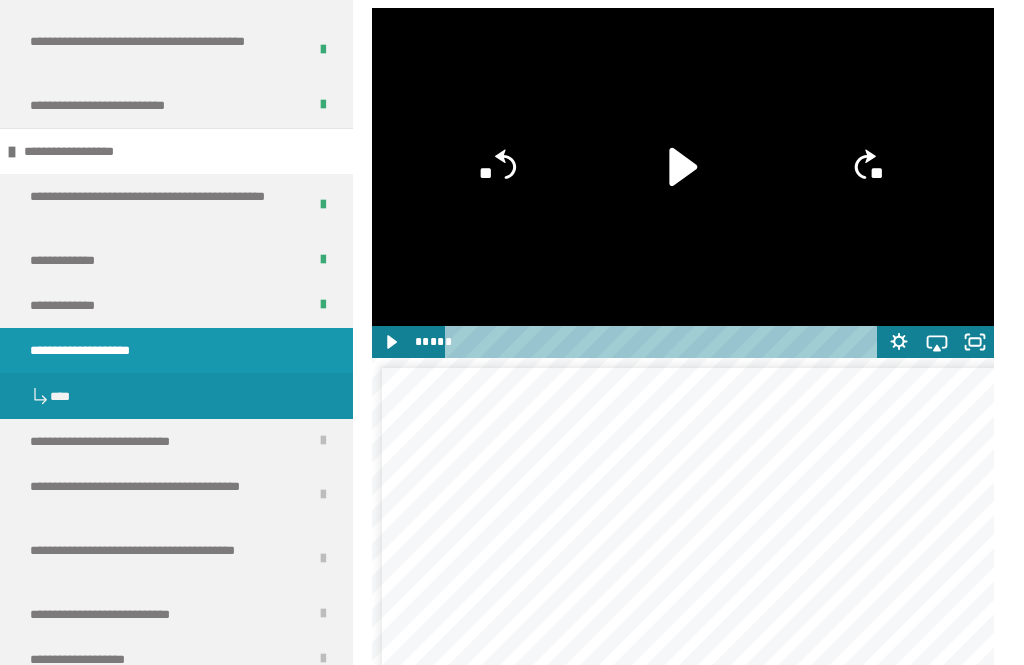 click 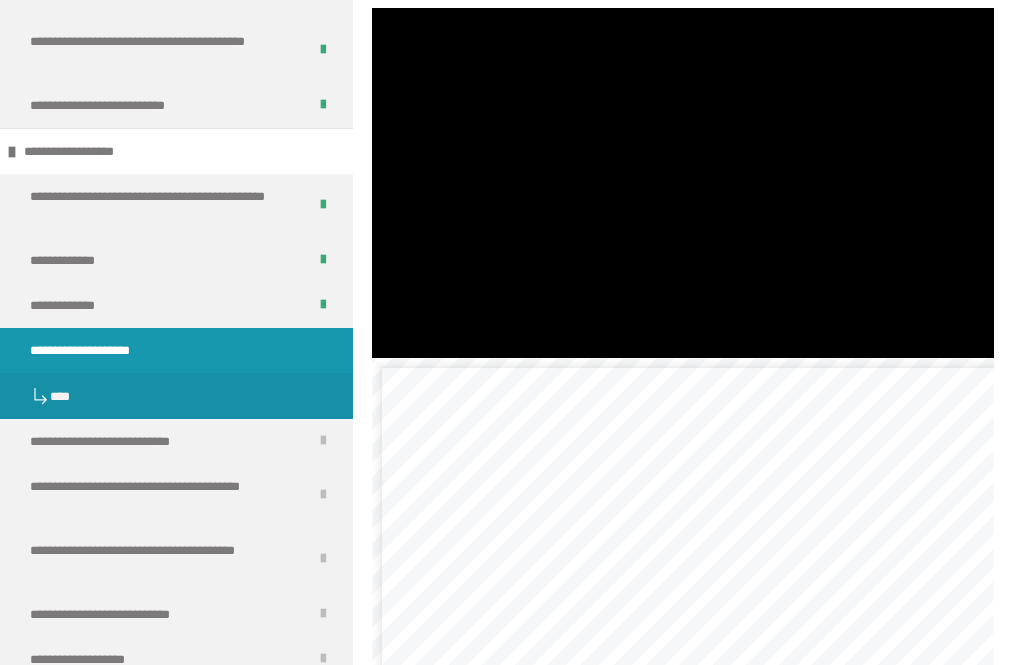 click at bounding box center [683, 183] 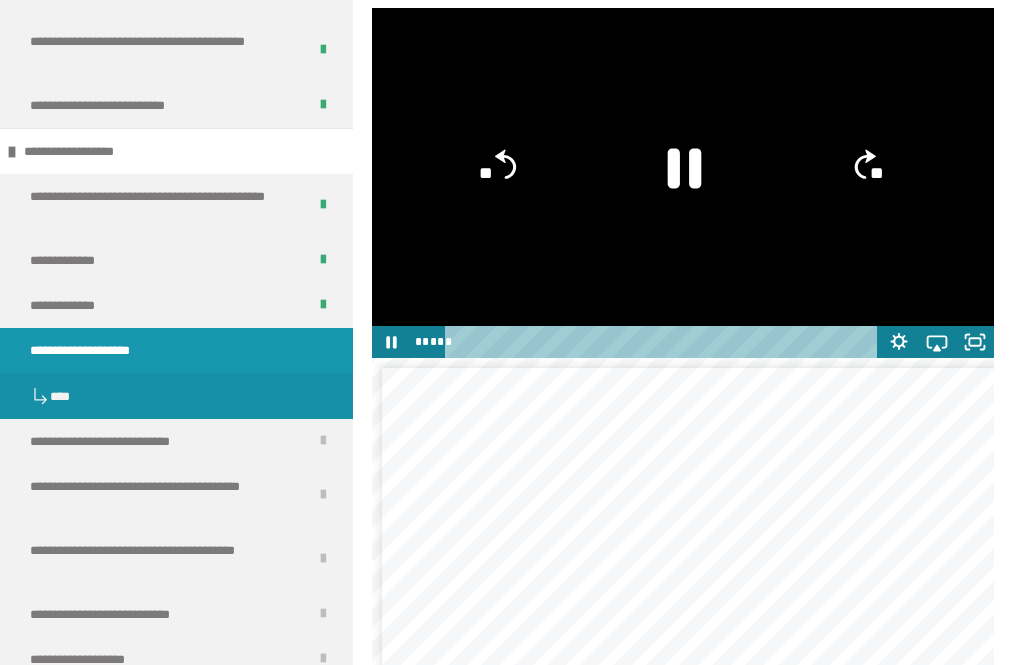 click 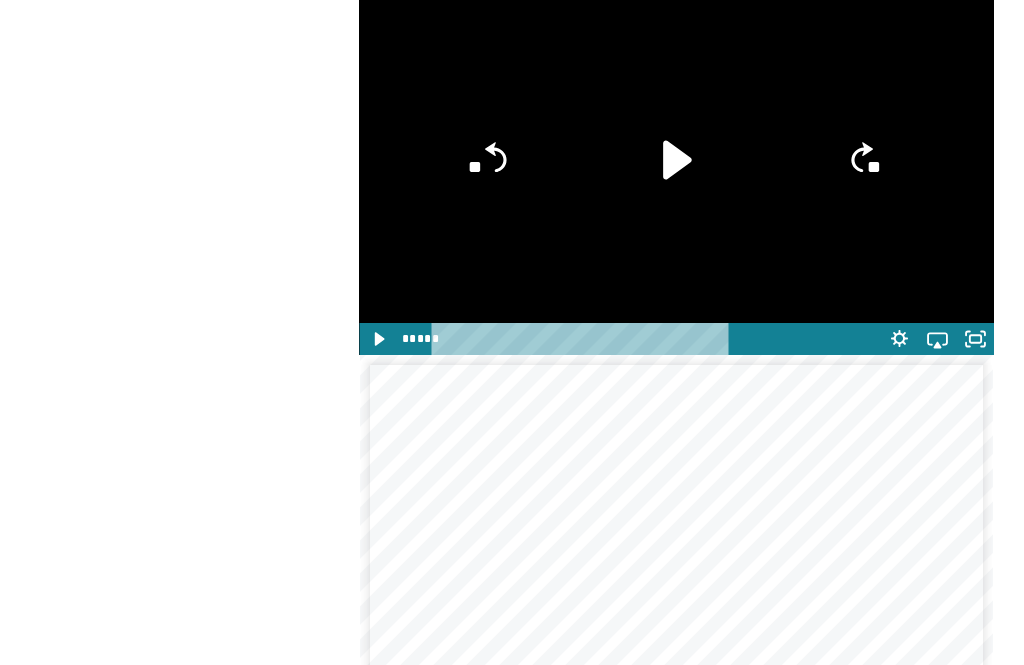scroll, scrollTop: 2096, scrollLeft: 0, axis: vertical 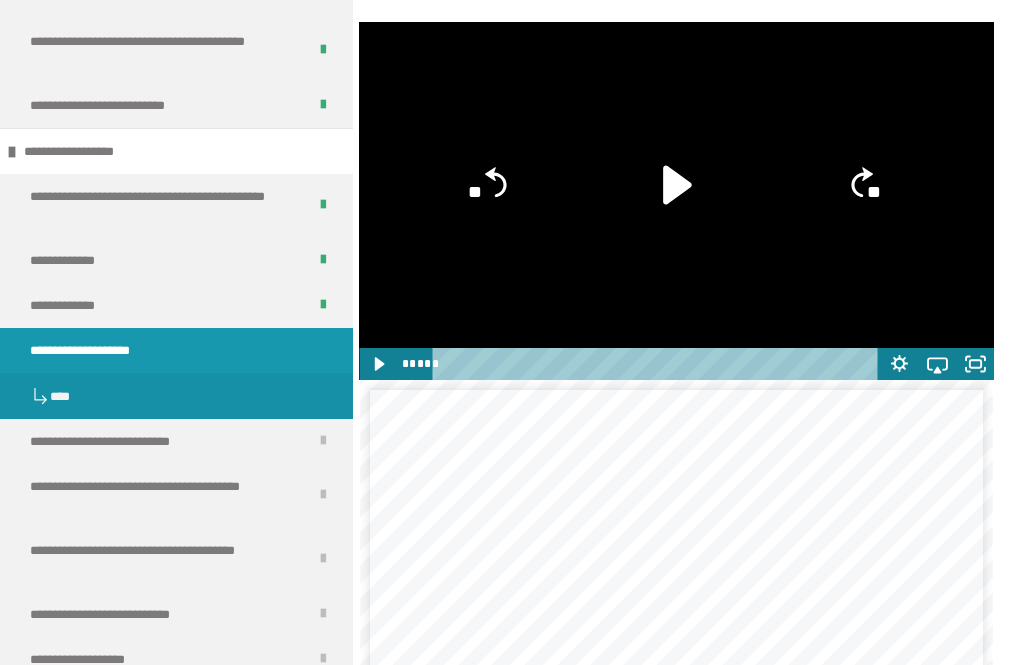 click 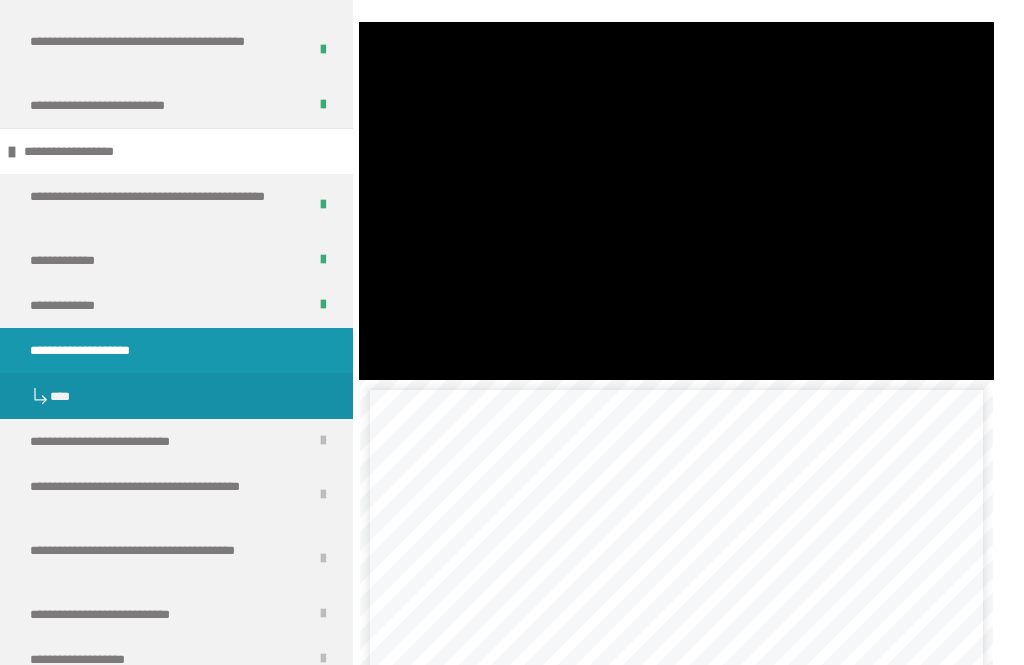 click at bounding box center (676, 200) 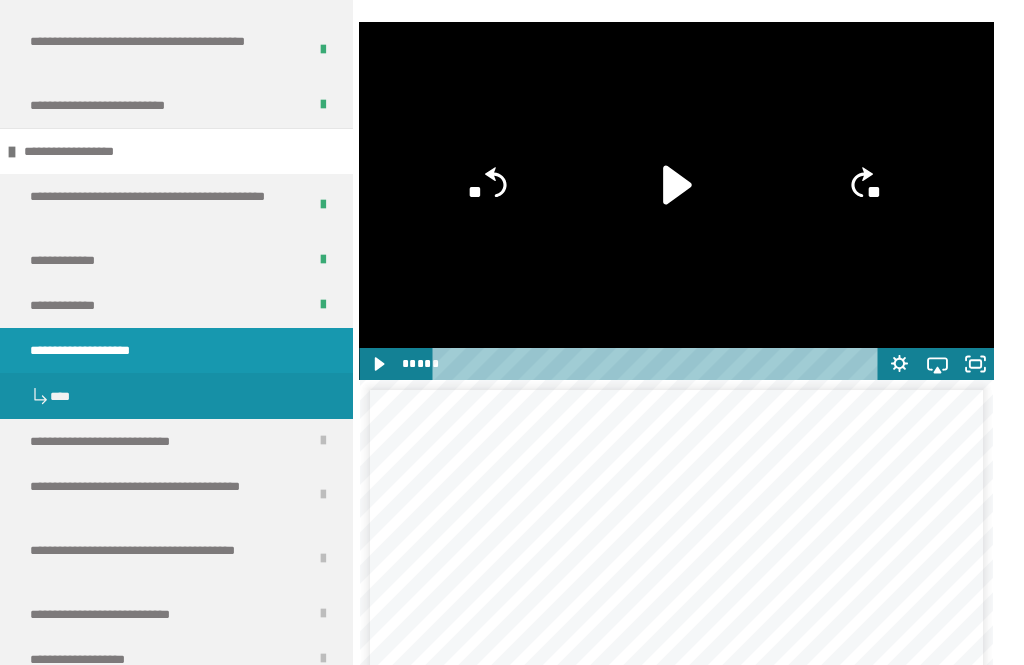 scroll, scrollTop: 3, scrollLeft: 0, axis: vertical 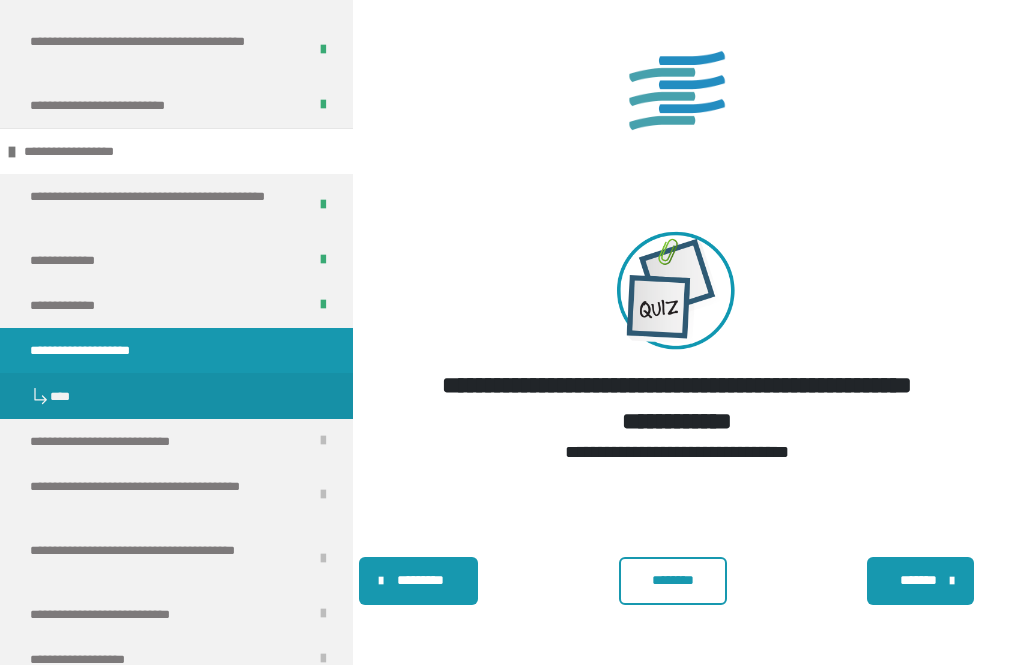 click on "********" at bounding box center [673, 580] 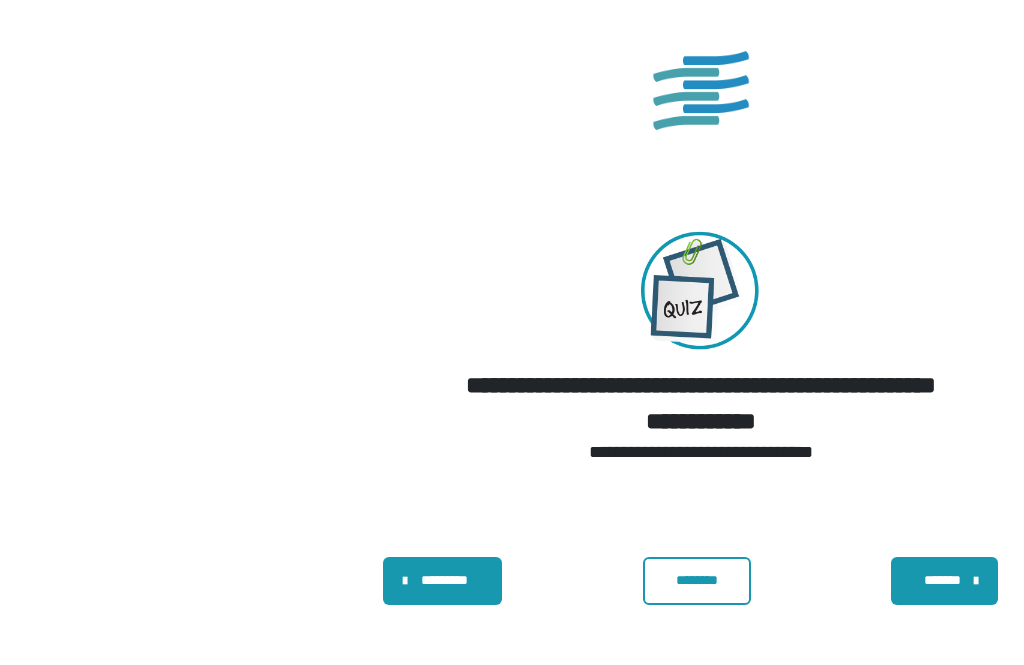 scroll, scrollTop: 0, scrollLeft: 0, axis: both 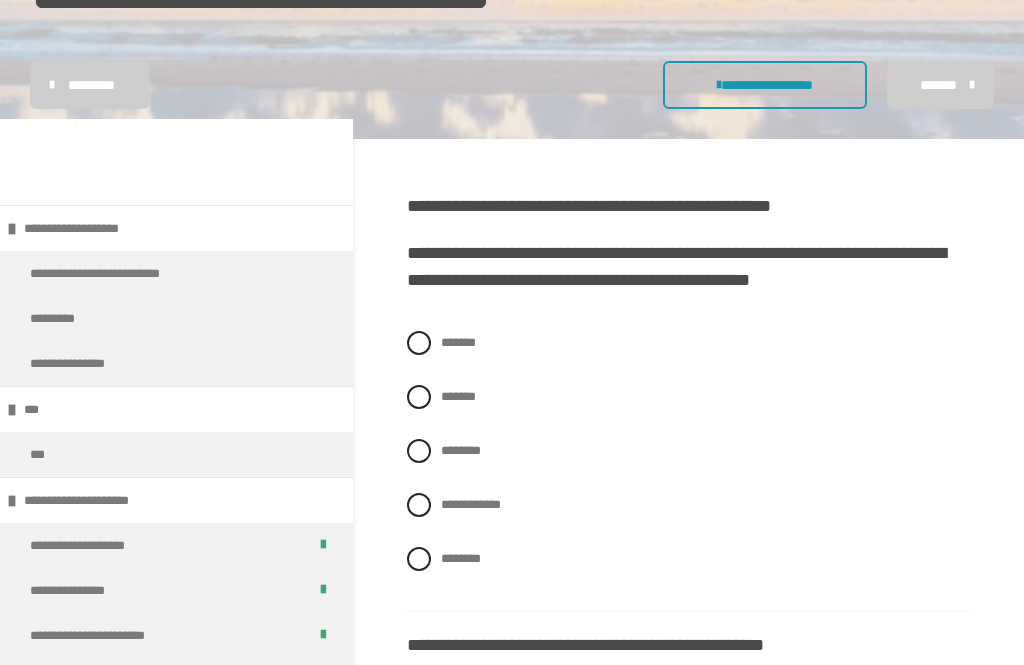 click on "********" at bounding box center (447, 445) 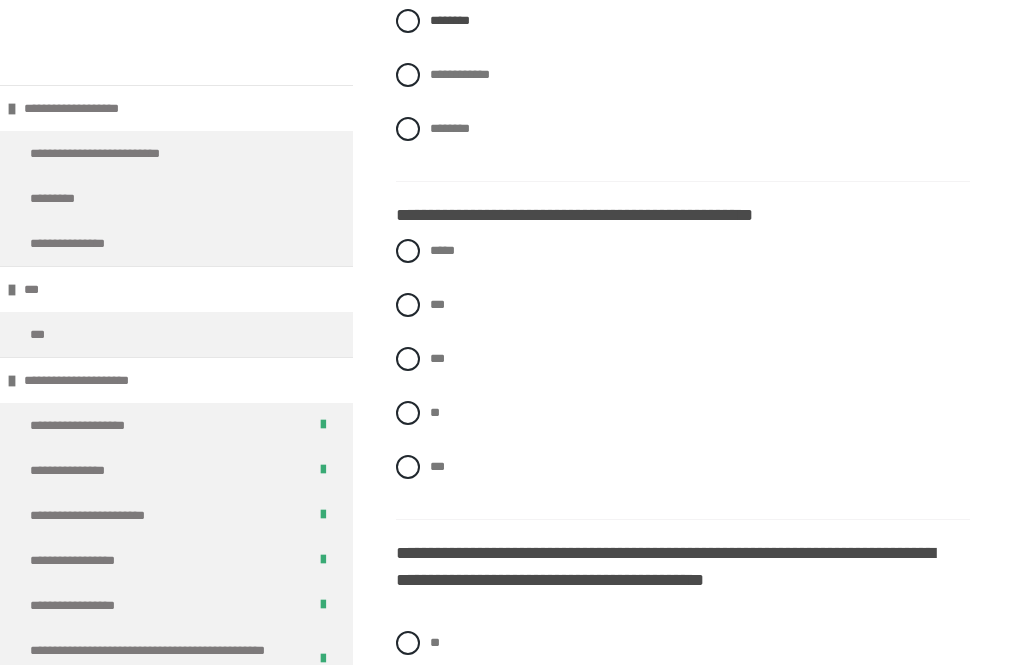 scroll, scrollTop: 739, scrollLeft: 0, axis: vertical 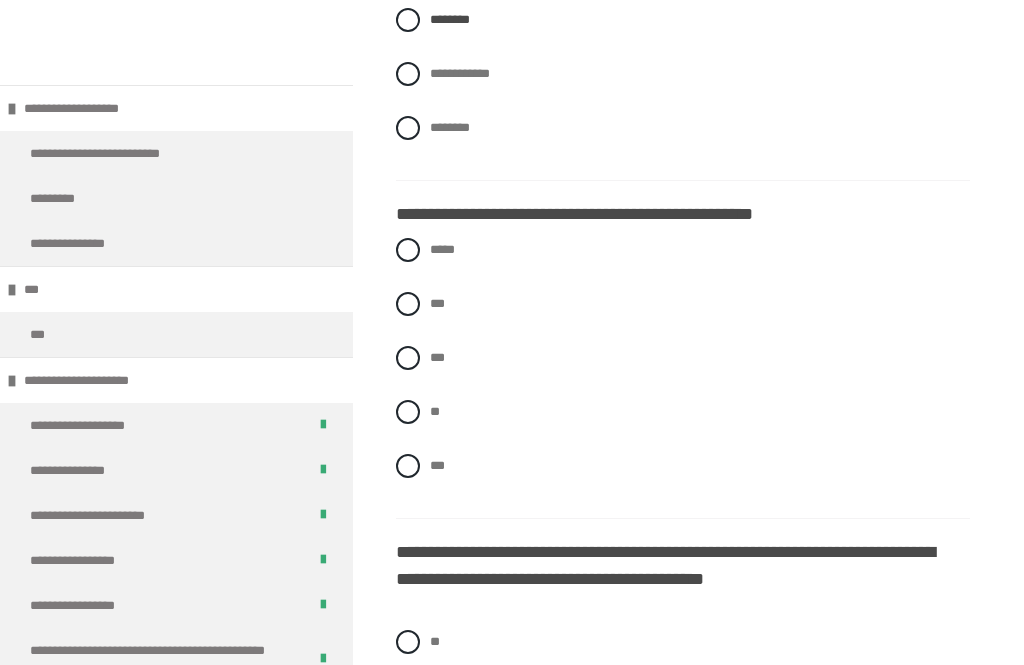 click at bounding box center (408, 251) 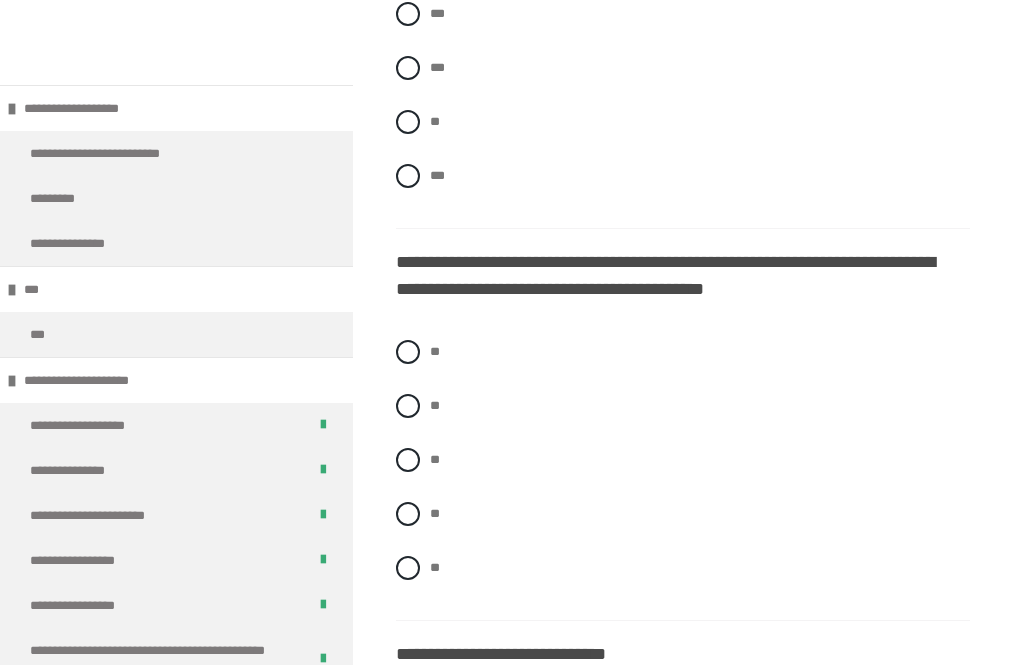 scroll, scrollTop: 1032, scrollLeft: 0, axis: vertical 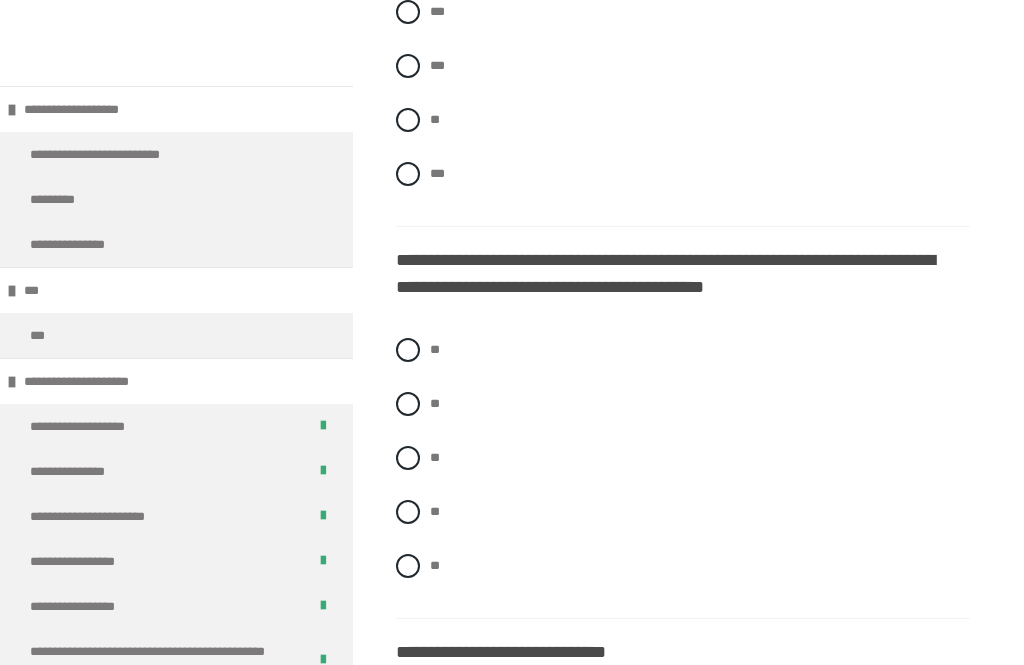 click at bounding box center [408, 512] 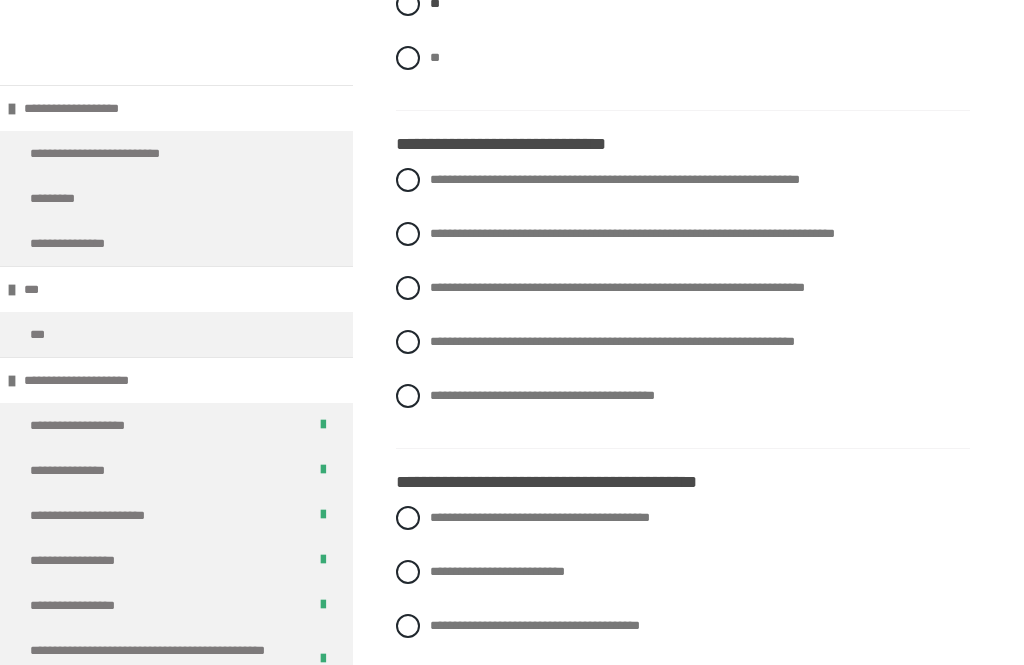 scroll, scrollTop: 1542, scrollLeft: 0, axis: vertical 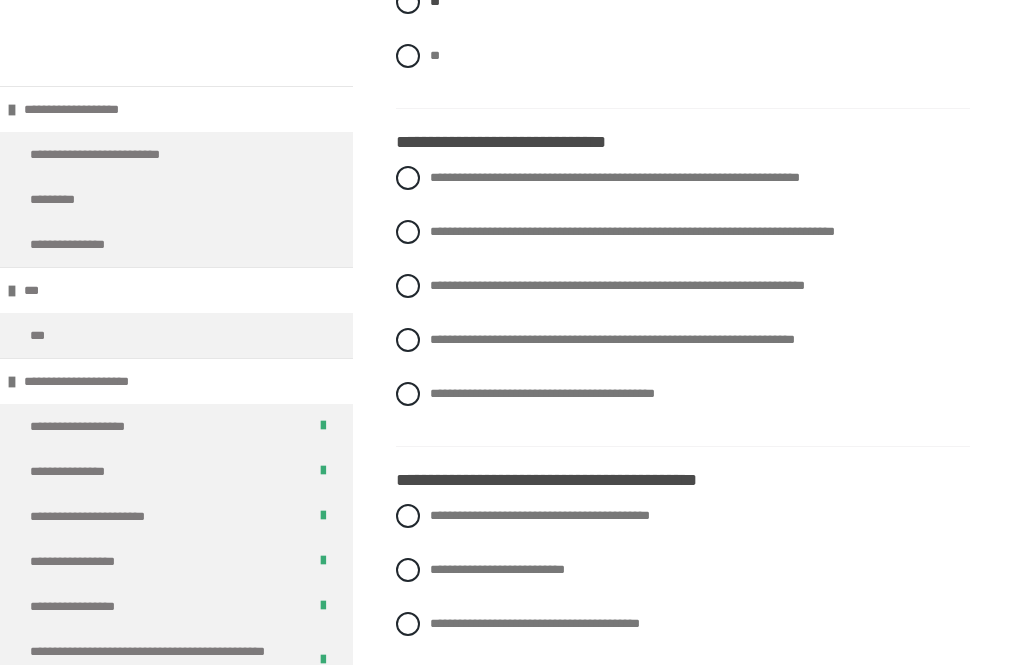click on "**********" at bounding box center (632, 231) 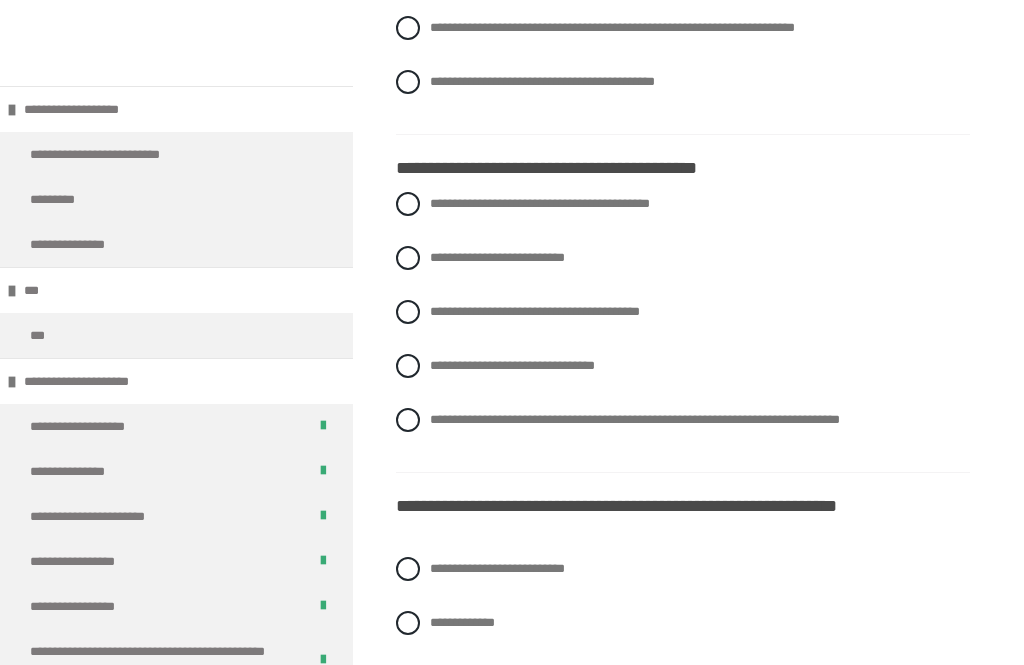 scroll, scrollTop: 1857, scrollLeft: 0, axis: vertical 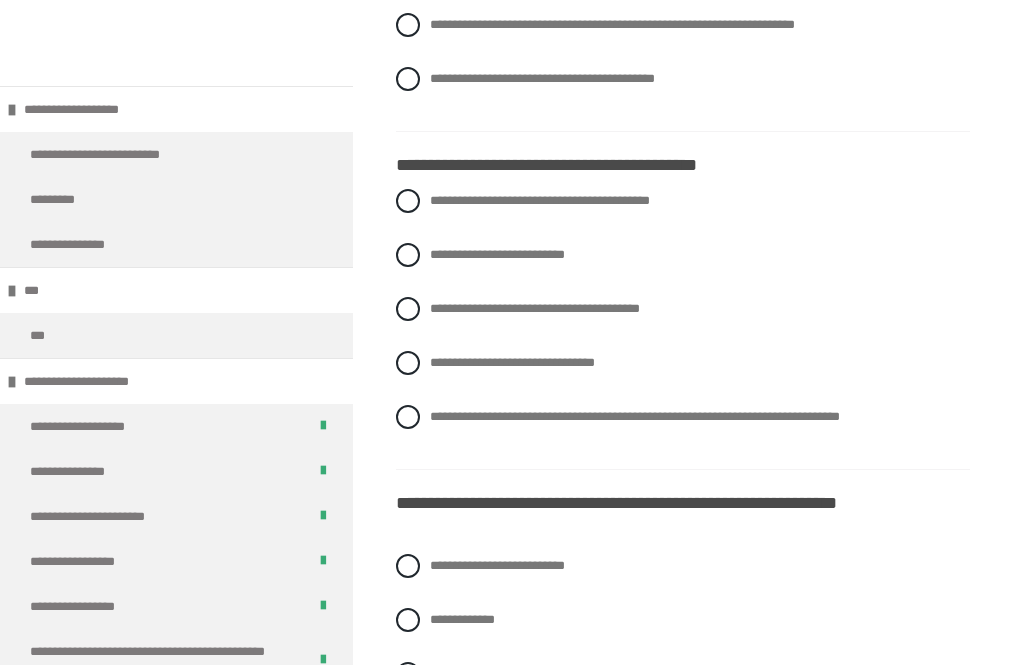 click on "**********" at bounding box center [683, 417] 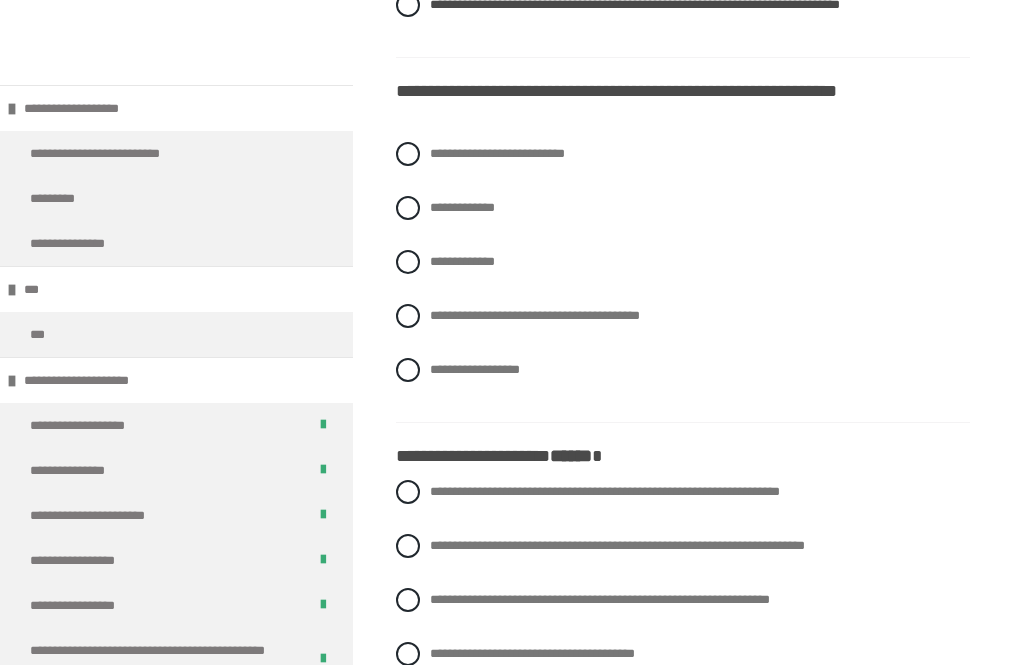 scroll, scrollTop: 2270, scrollLeft: 0, axis: vertical 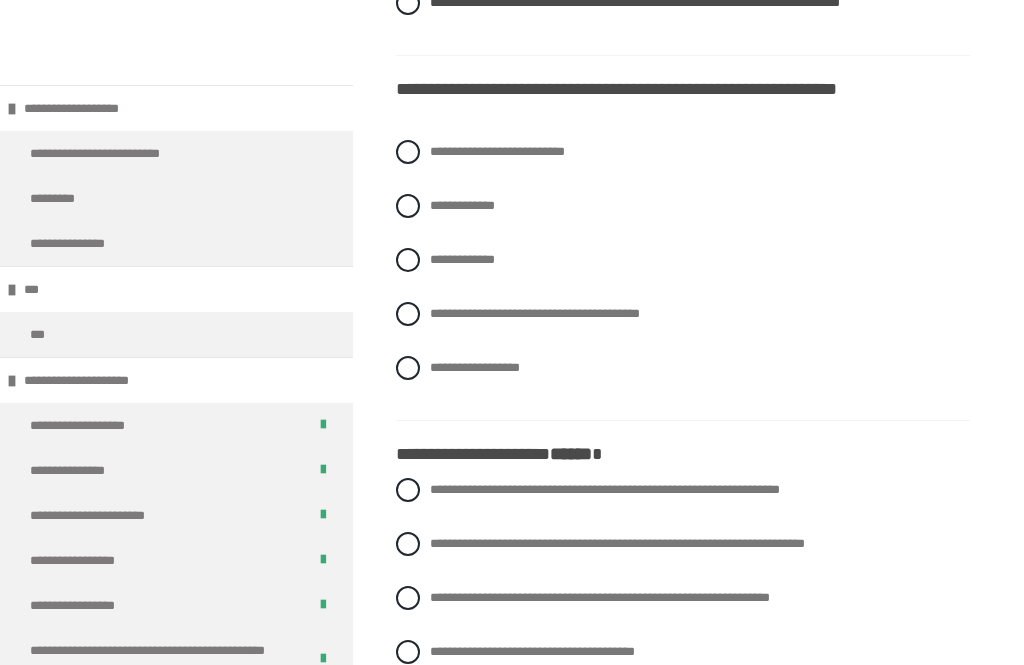 click on "**********" at bounding box center [462, 260] 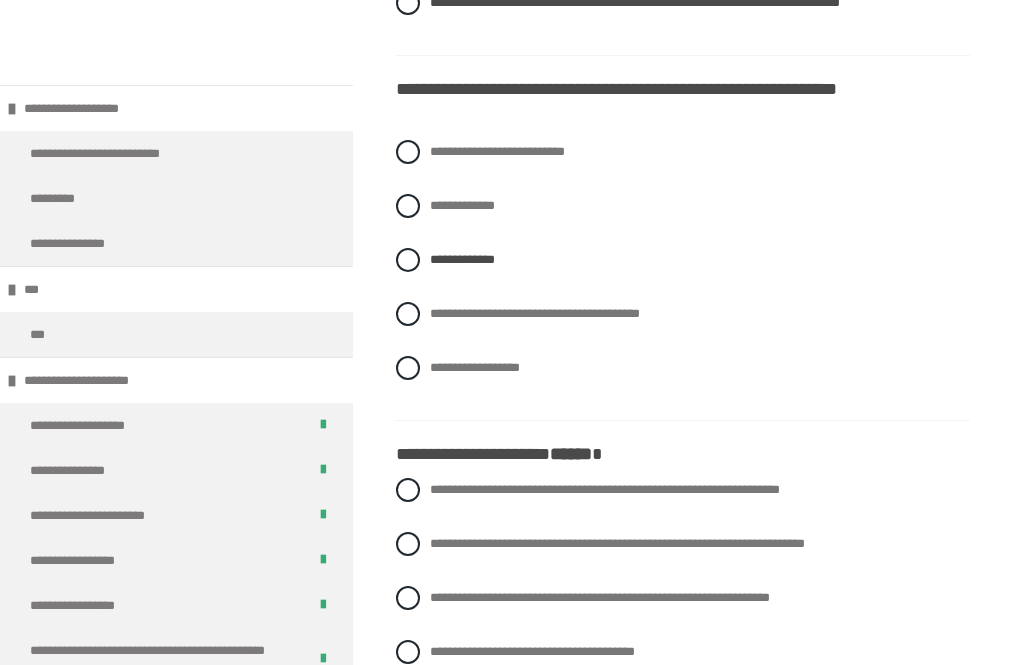 scroll, scrollTop: 2271, scrollLeft: 0, axis: vertical 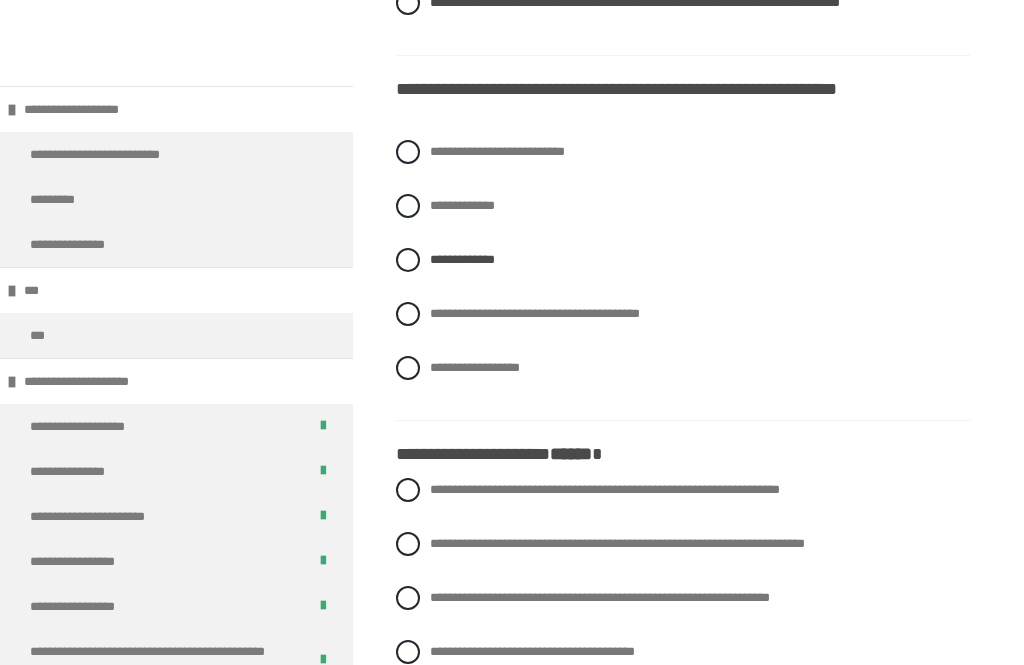 click on "**********" at bounding box center [535, 313] 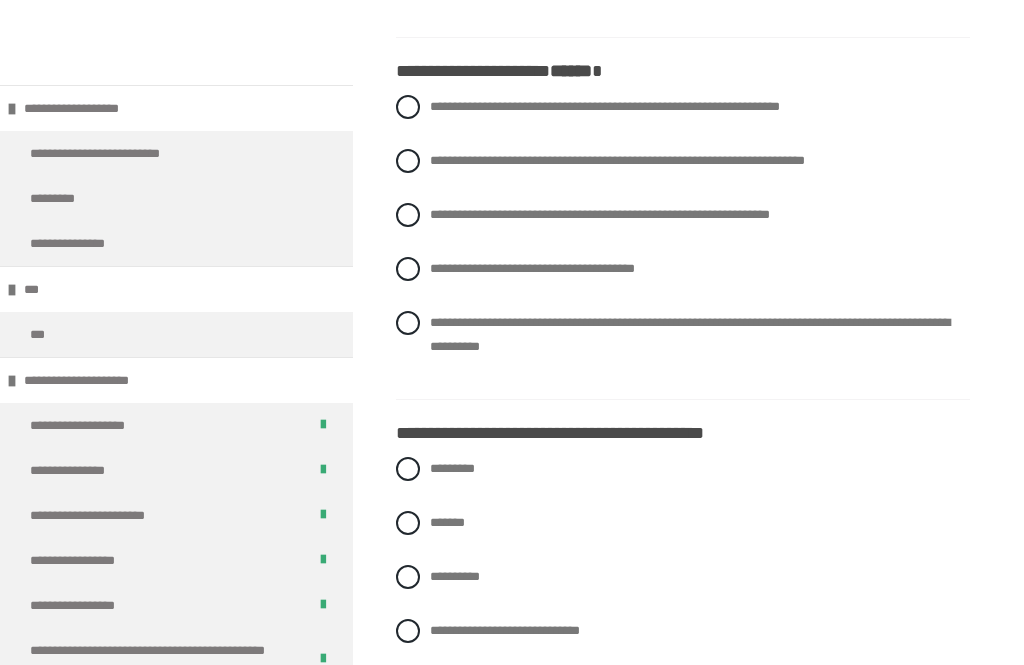 scroll, scrollTop: 2655, scrollLeft: 0, axis: vertical 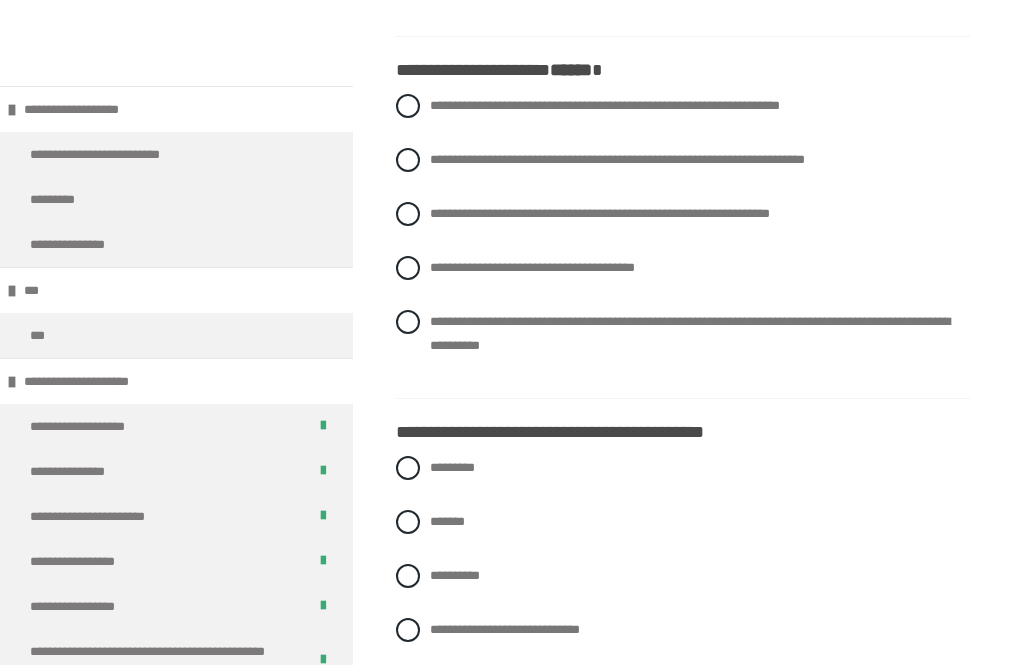 click on "**********" at bounding box center (683, 106) 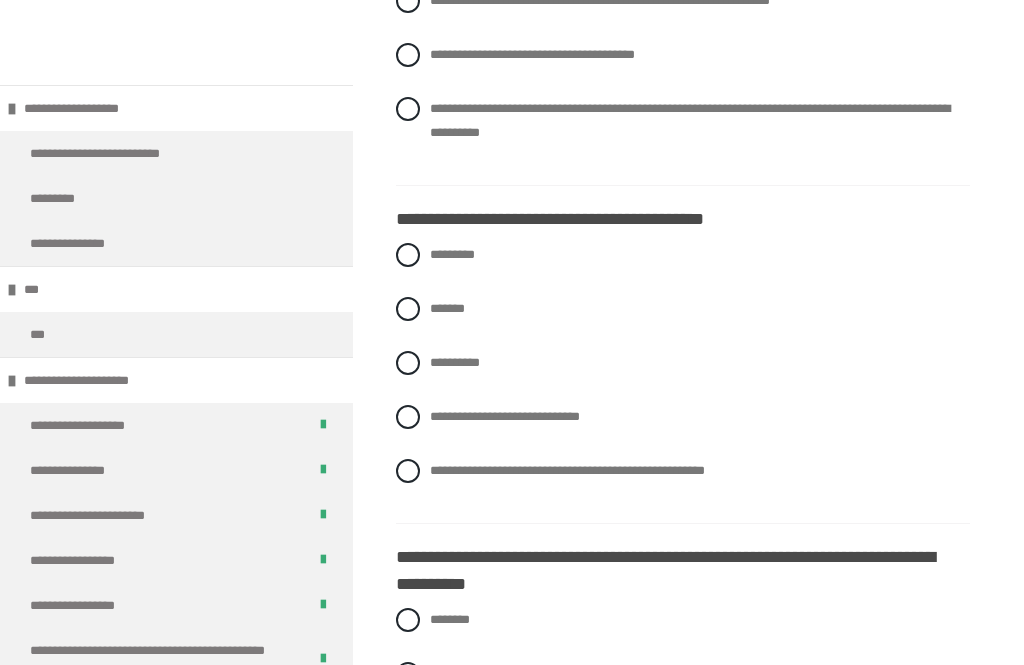 scroll, scrollTop: 2868, scrollLeft: 0, axis: vertical 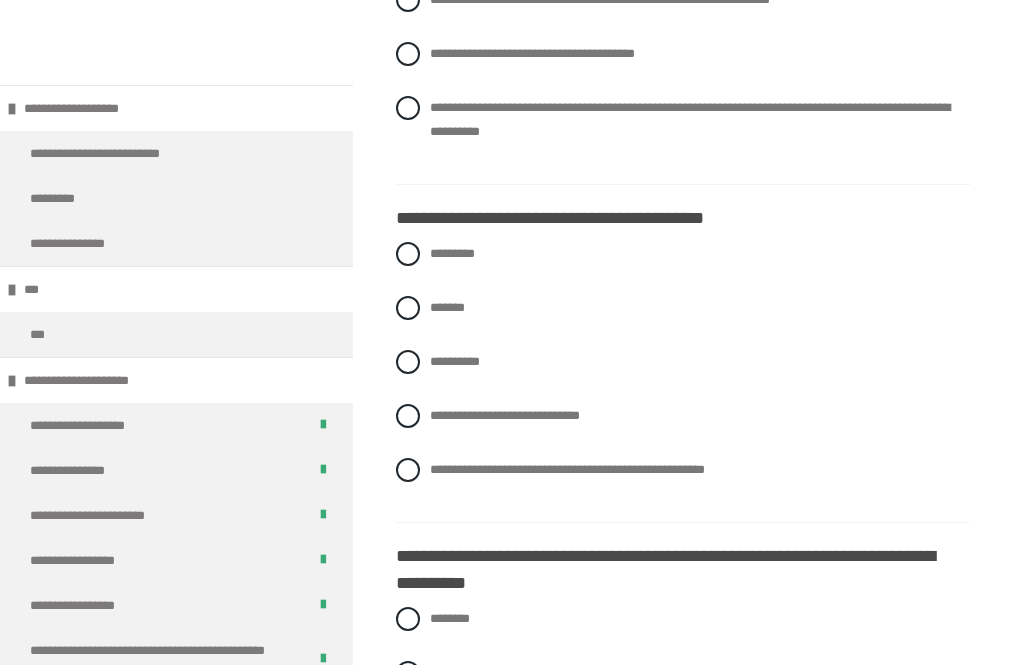 click on "**********" at bounding box center [567, 470] 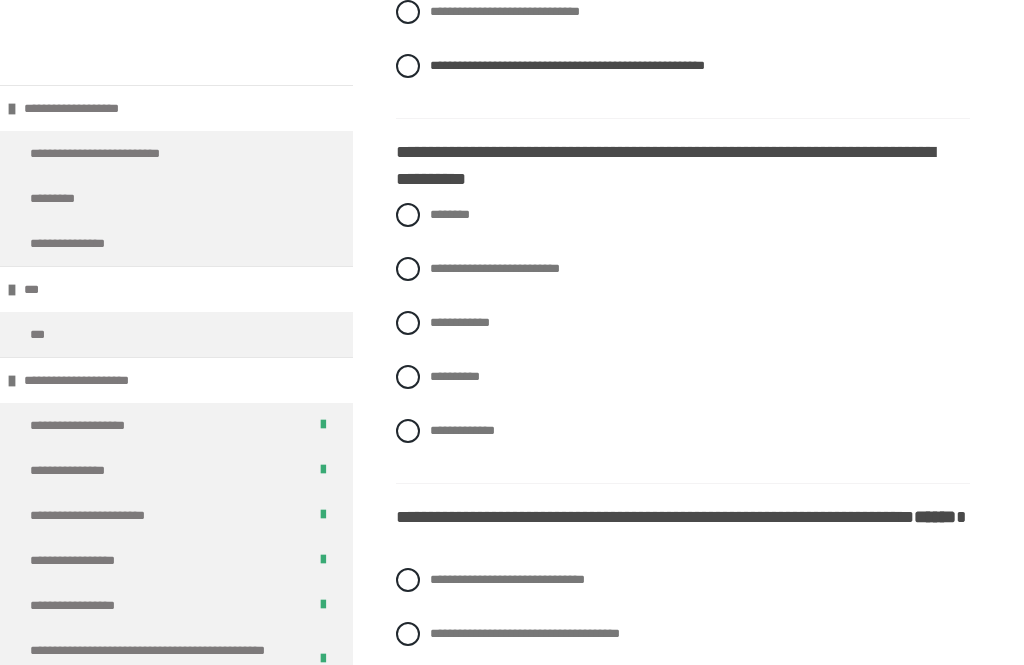 scroll, scrollTop: 3298, scrollLeft: 0, axis: vertical 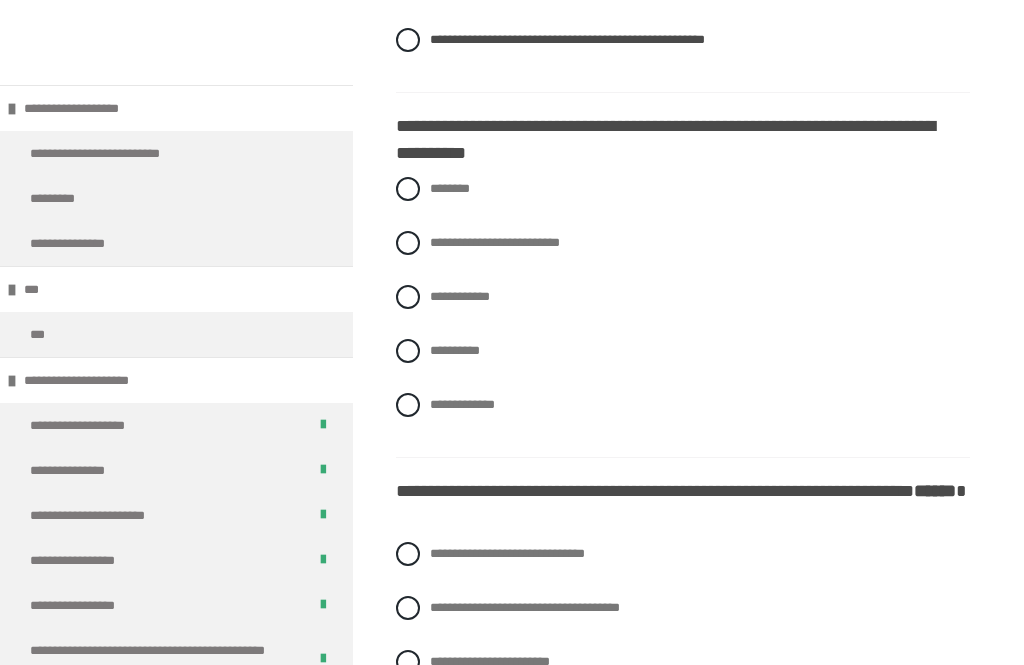 click on "**********" at bounding box center [455, 351] 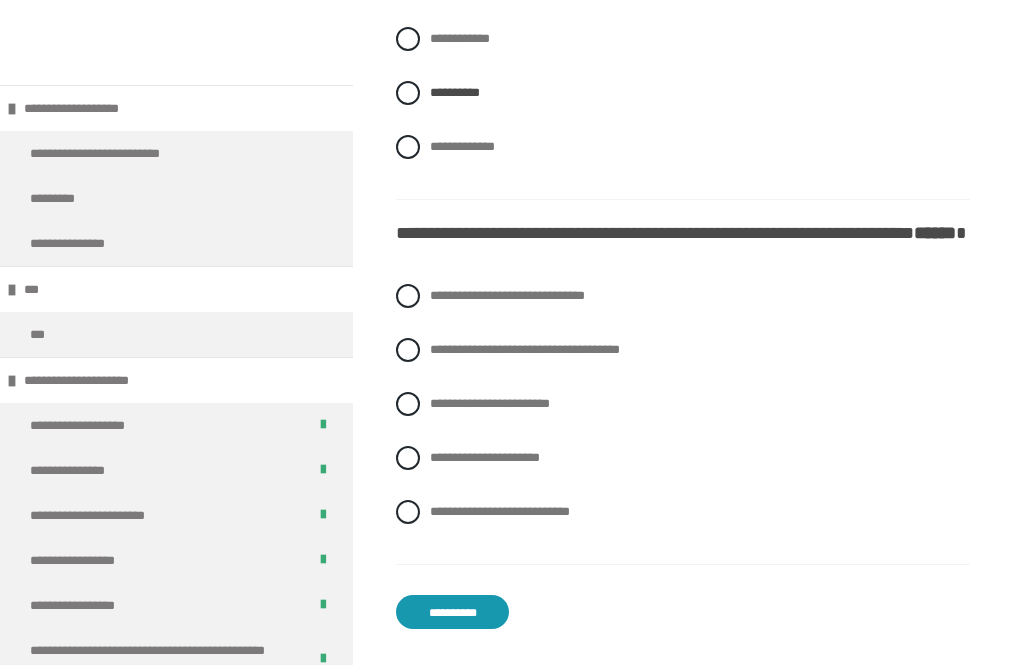 scroll, scrollTop: 3560, scrollLeft: 0, axis: vertical 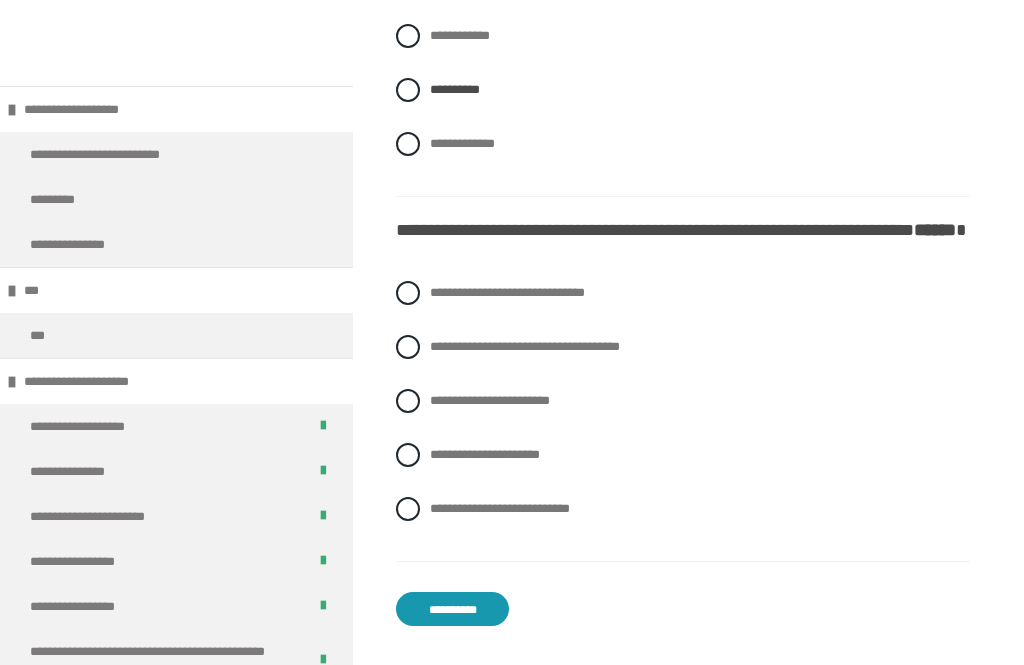 click on "**********" at bounding box center (500, 508) 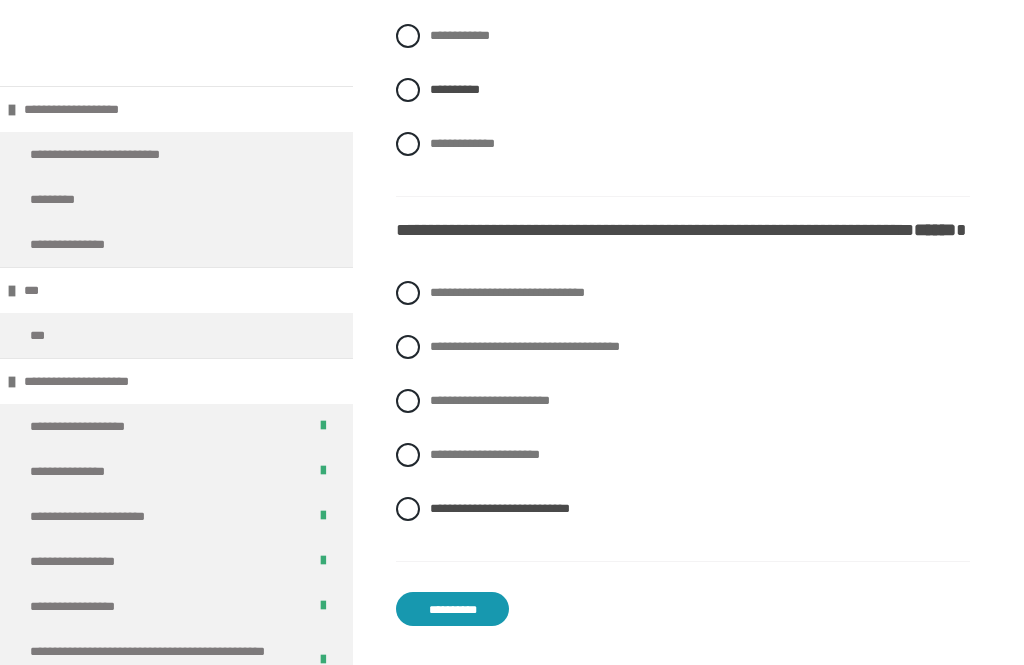 click on "**********" at bounding box center [452, 609] 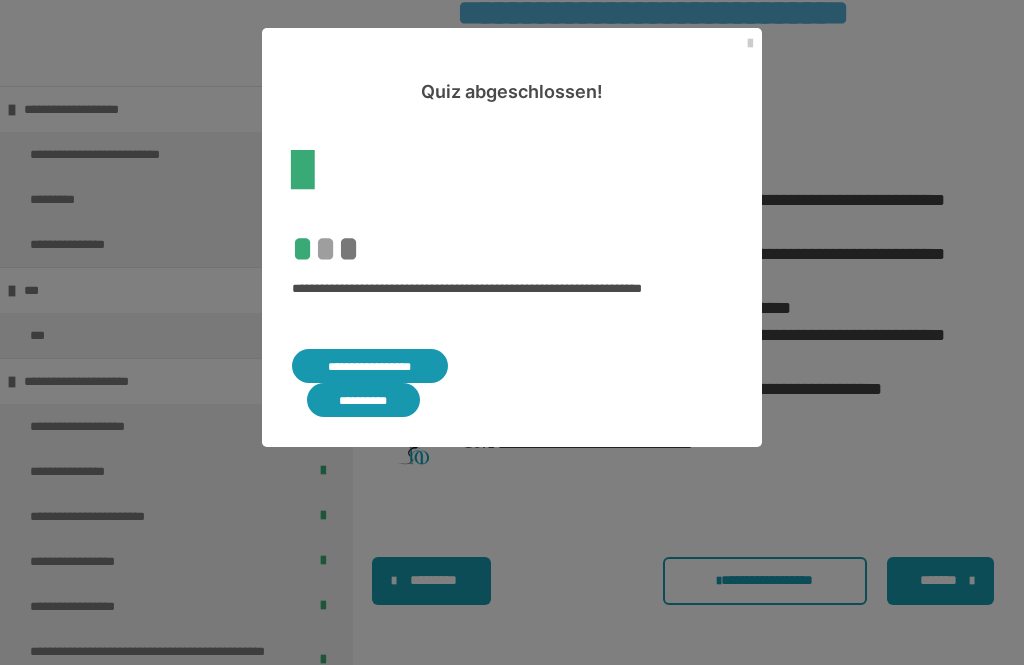 scroll, scrollTop: 687, scrollLeft: 0, axis: vertical 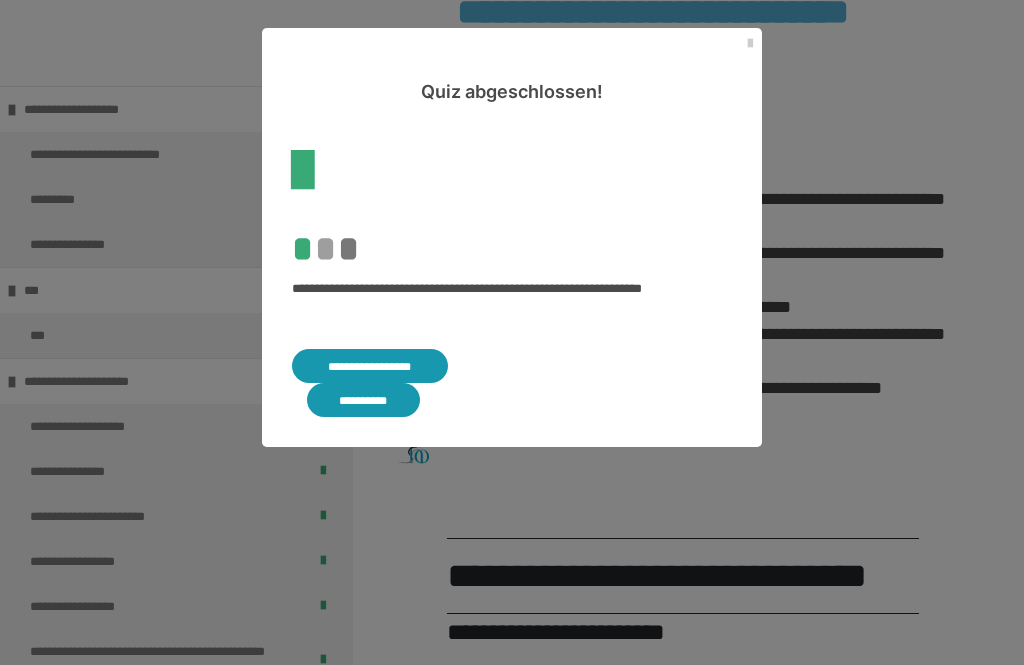 click at bounding box center [750, 44] 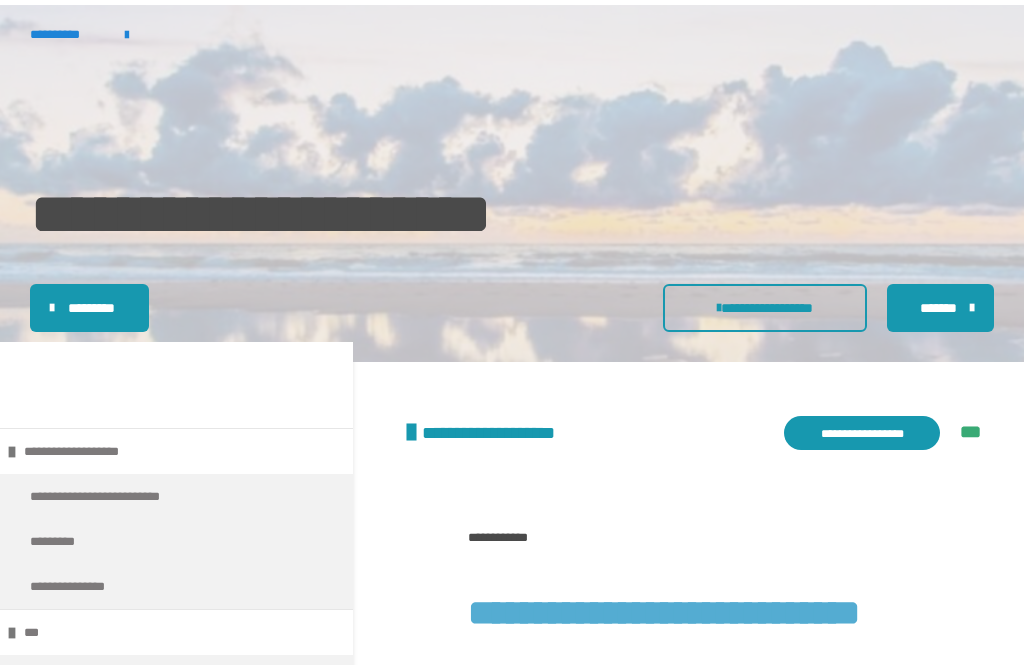 scroll, scrollTop: 85, scrollLeft: 0, axis: vertical 